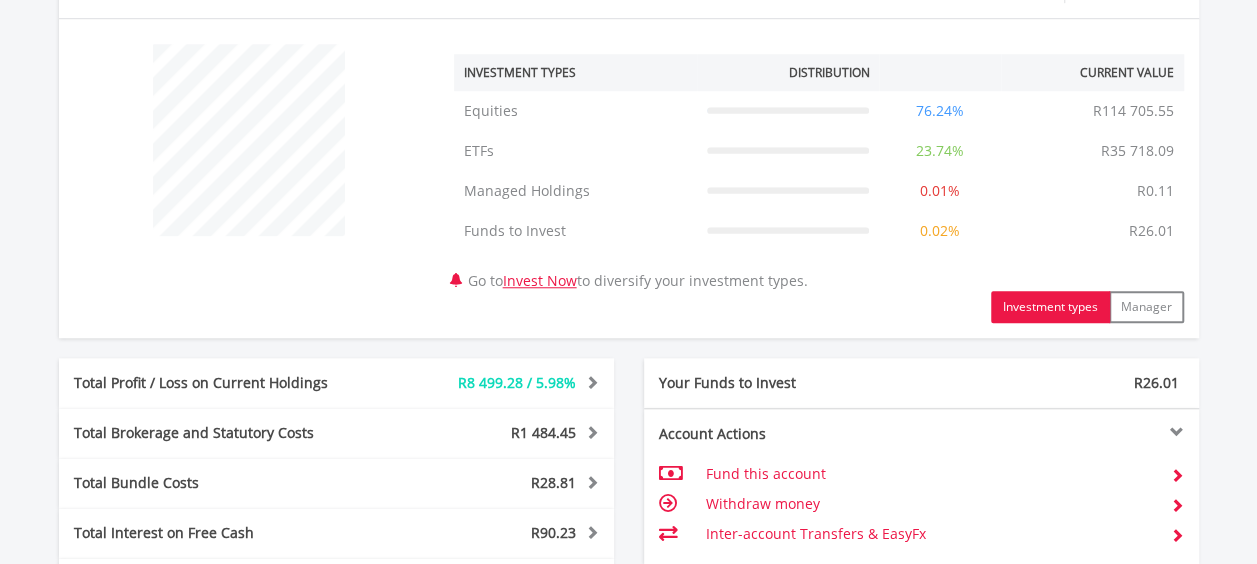 scroll, scrollTop: 1144, scrollLeft: 0, axis: vertical 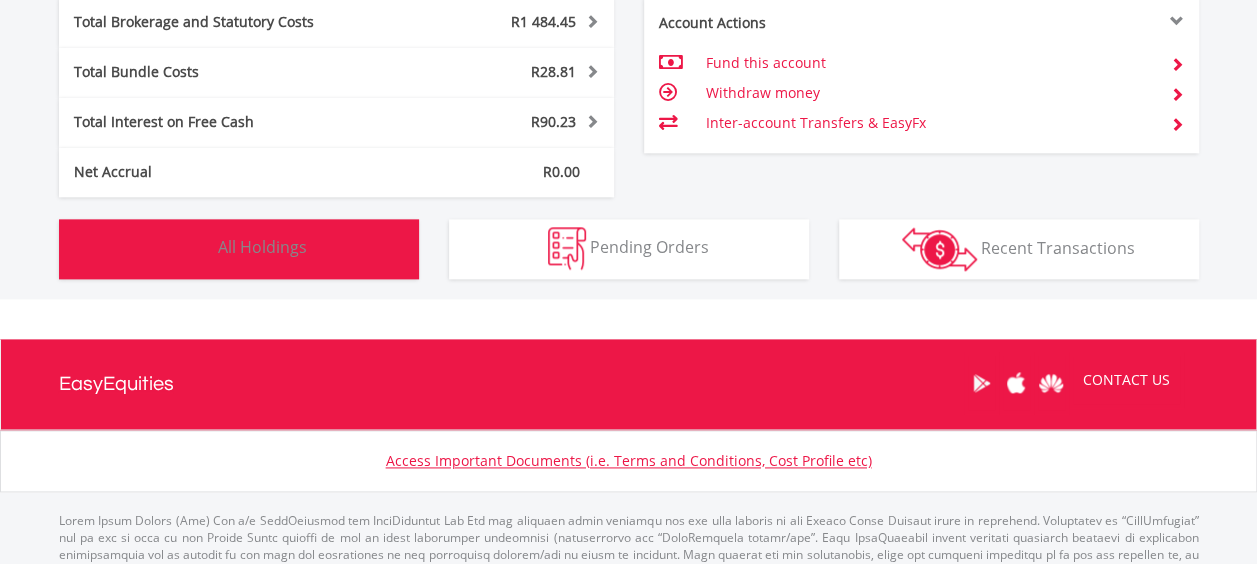 click on "All Holdings" at bounding box center [262, 247] 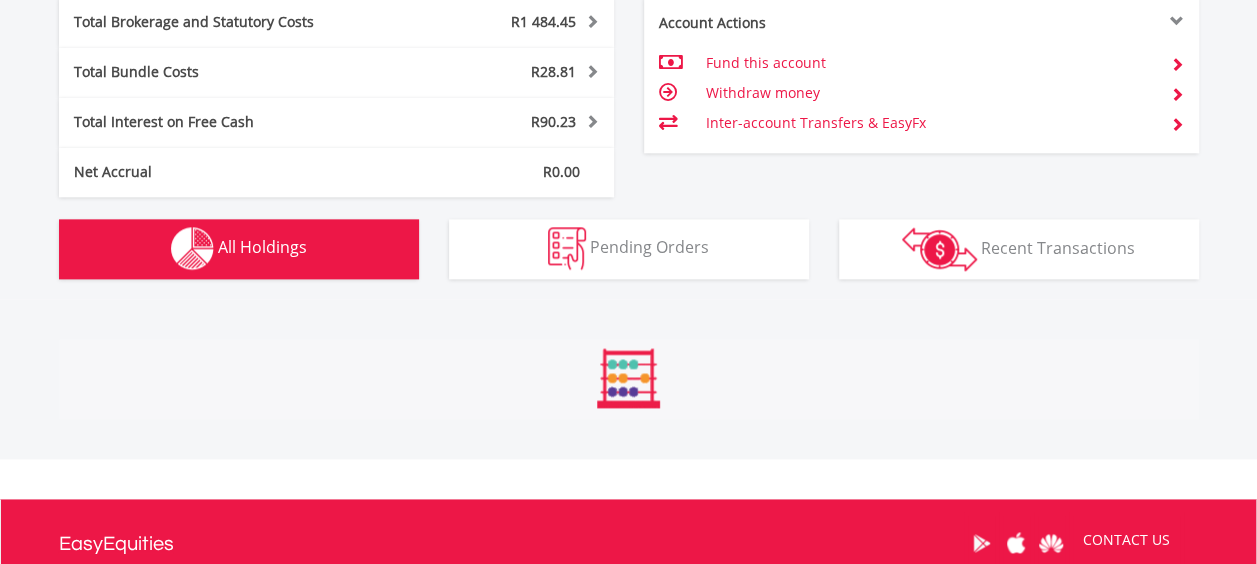 scroll, scrollTop: 1482, scrollLeft: 0, axis: vertical 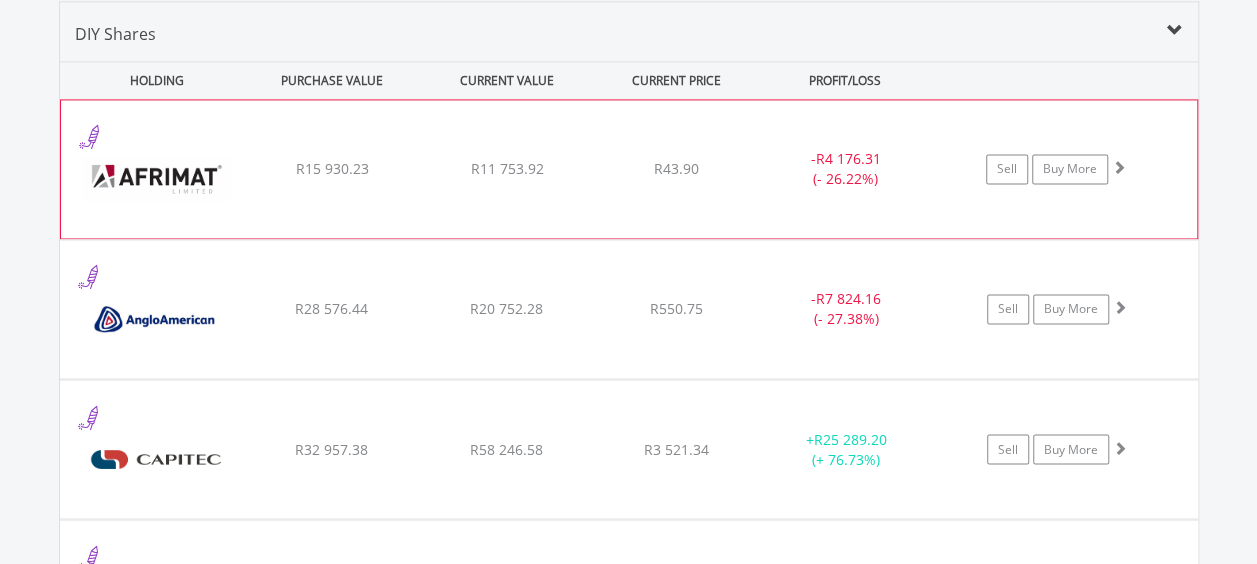 click on "﻿
Afrimat Limited
R15 930.23
R11 753.92
R43.90
-  R4 176.31 (- 26.22%)
Sell
Buy More" at bounding box center [629, 169] 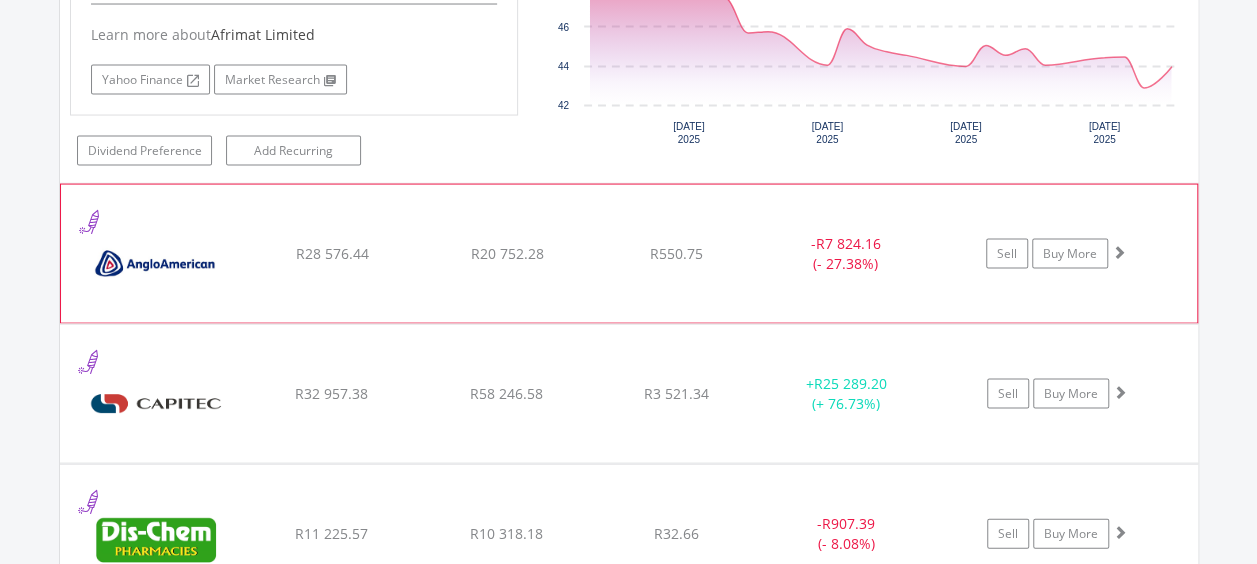 scroll, scrollTop: 1948, scrollLeft: 0, axis: vertical 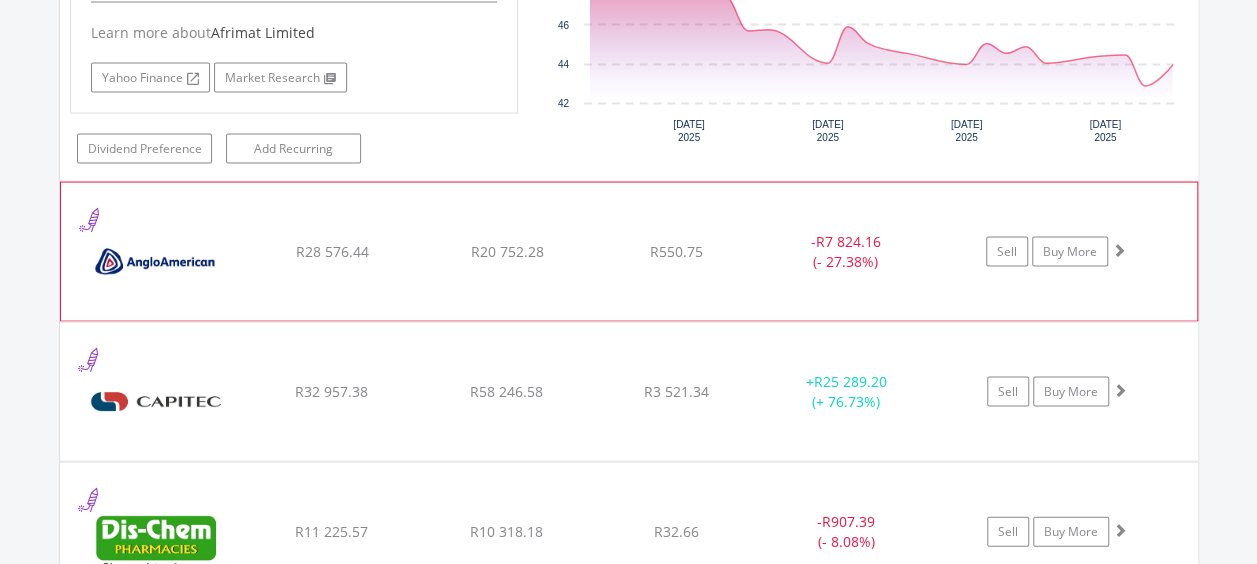 click on "﻿
Anglo American PLC
R28 576.44
R20 752.28
R550.75
-  R7 824.16 (- 27.38%)
Sell
Buy More" at bounding box center (629, -297) 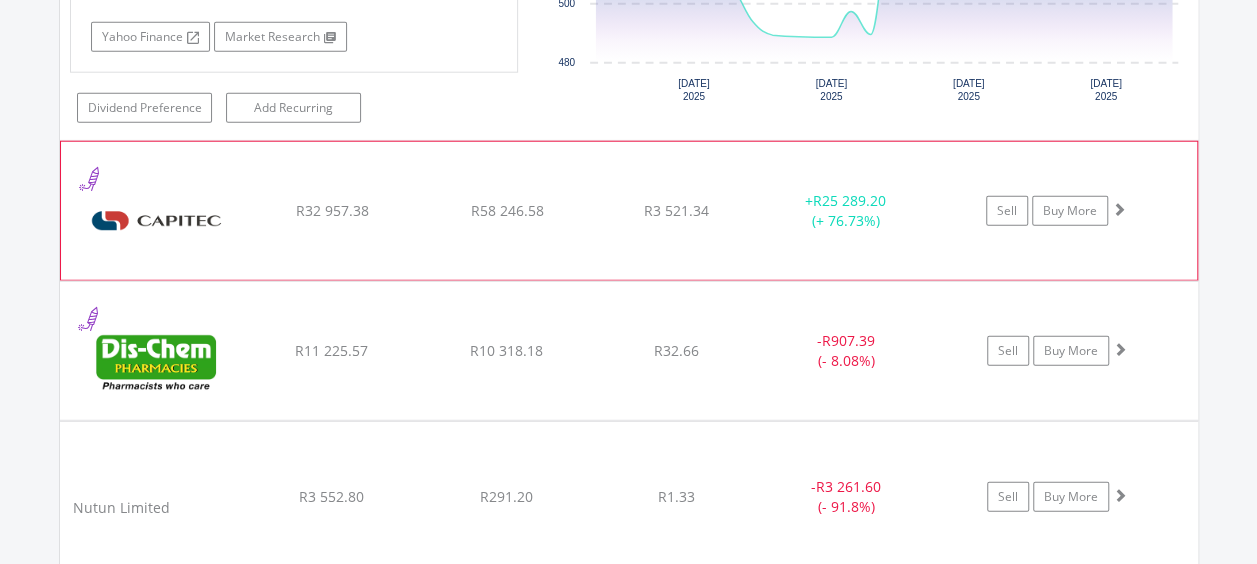 scroll, scrollTop: 2548, scrollLeft: 0, axis: vertical 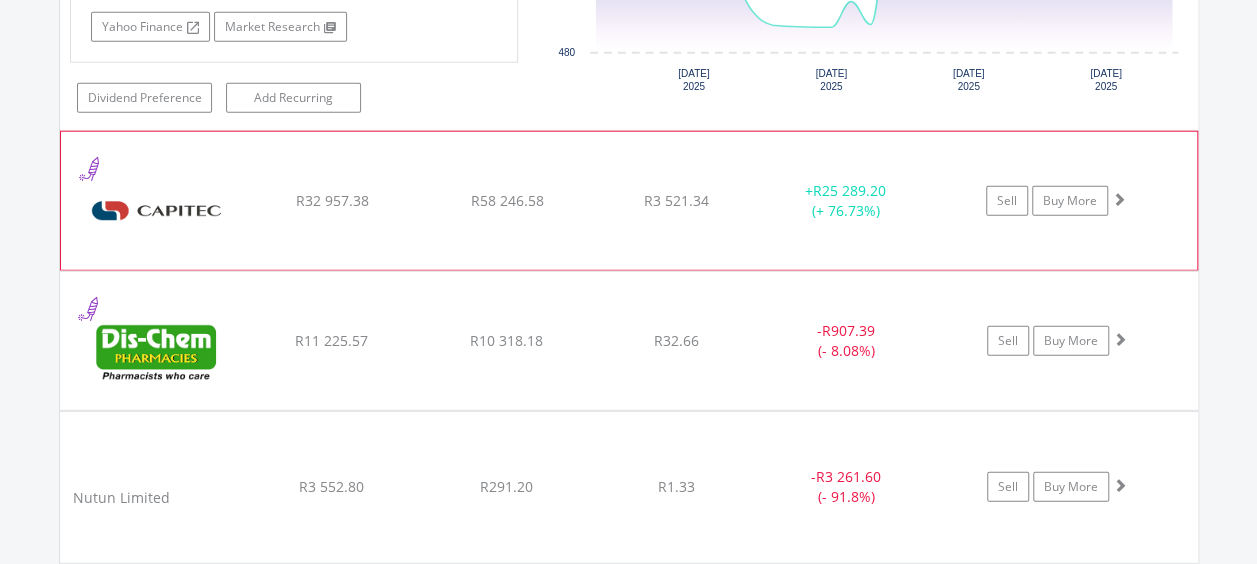 click on "﻿
Capitec Bank Holdings Limited
R32 957.38
R58 246.58
R3 521.34
+  R25 289.20 (+ 76.73%)
Sell
Buy More" at bounding box center (629, -897) 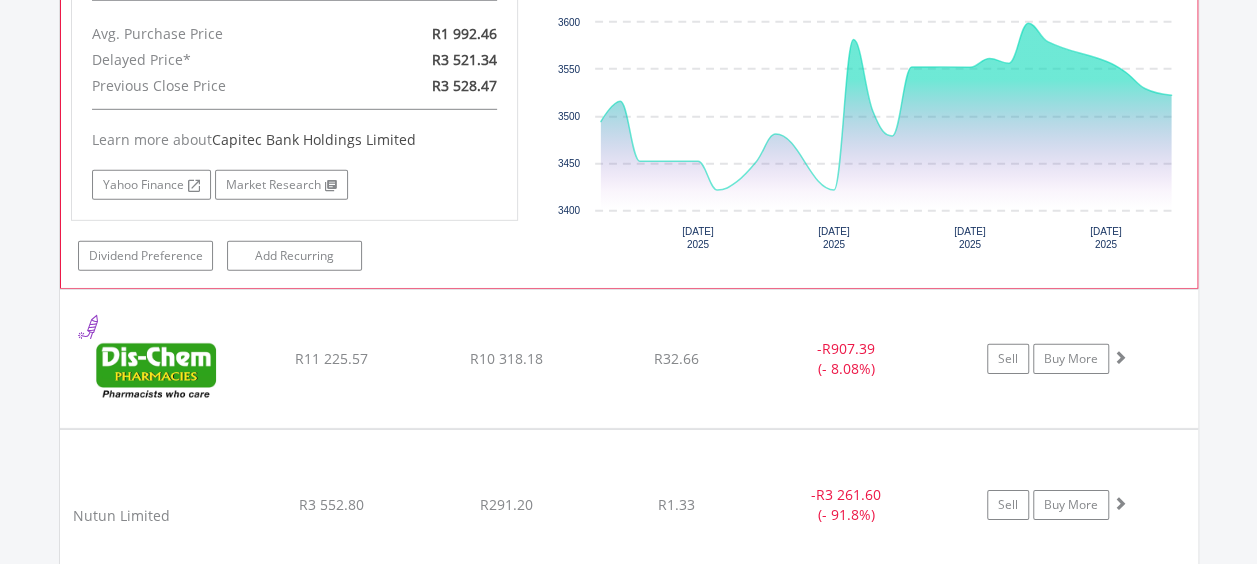 scroll, scrollTop: 3015, scrollLeft: 0, axis: vertical 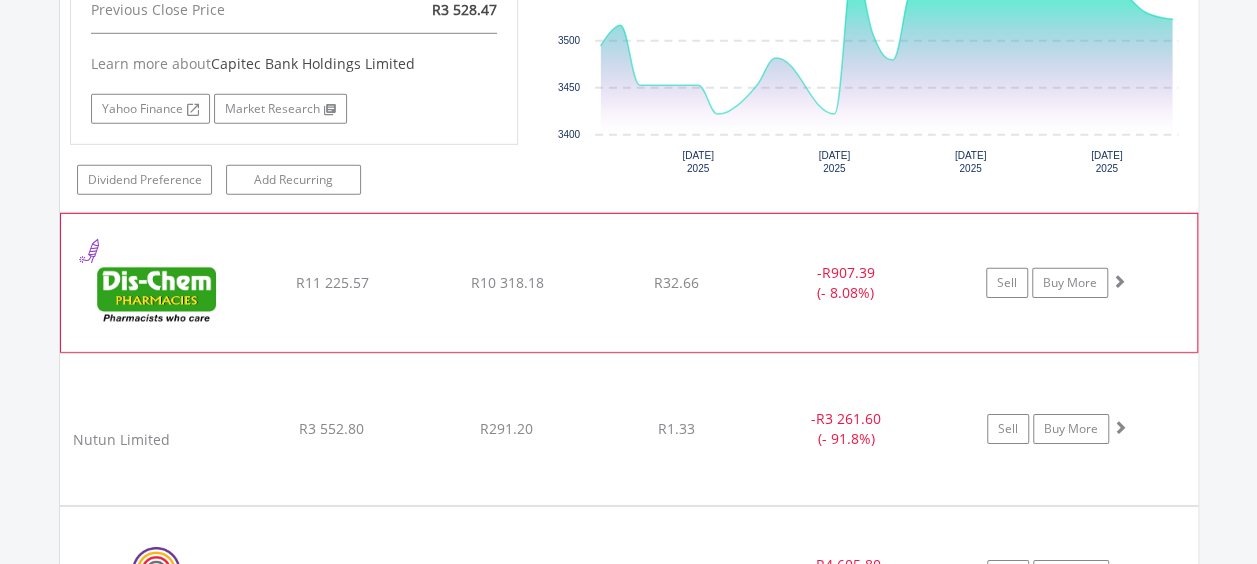 click on "﻿
Dis-Chem Pharmacies Limited
R11 225.57
R10 318.18
R32.66
-  R907.39 (- 8.08%)
Sell
Buy More" at bounding box center [629, -1364] 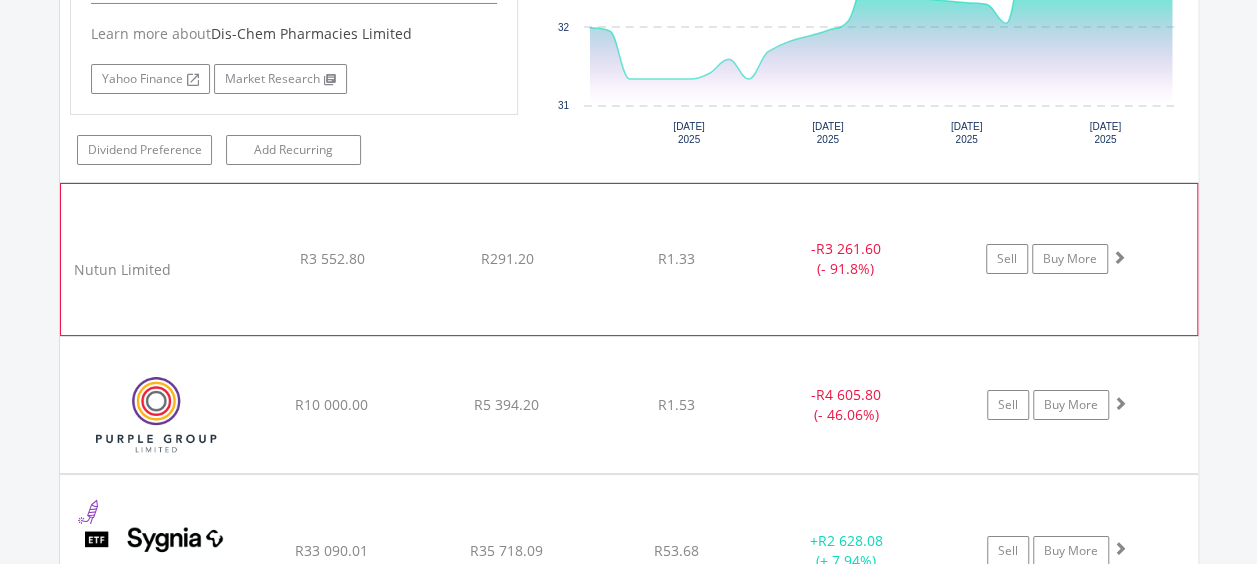 scroll, scrollTop: 3682, scrollLeft: 0, axis: vertical 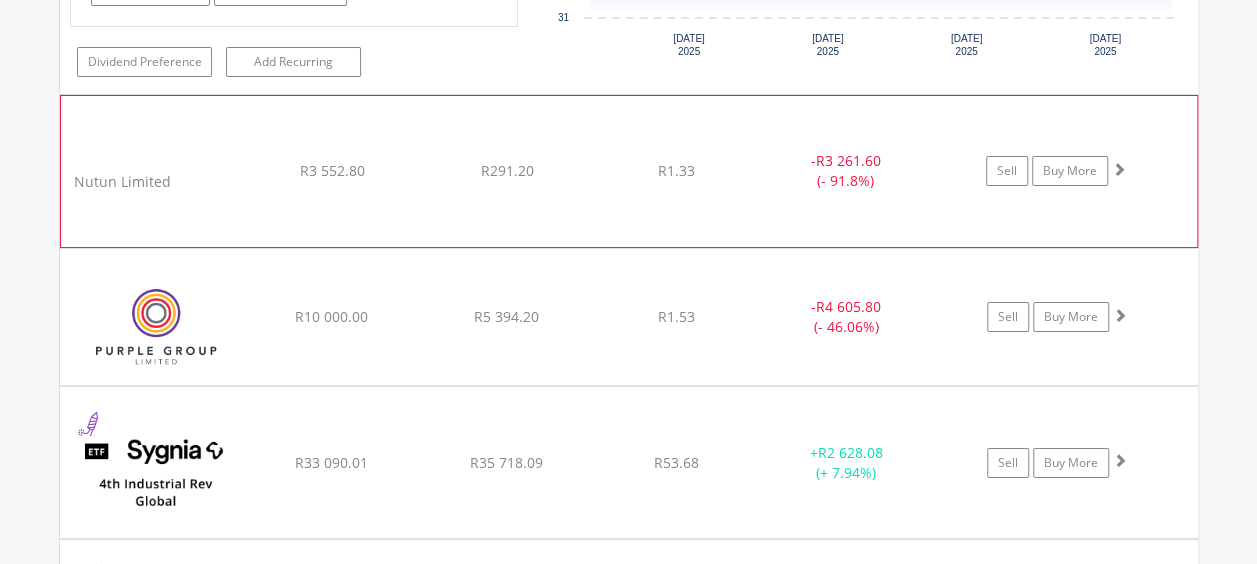 click on "R3 552.80" at bounding box center (331, -2031) 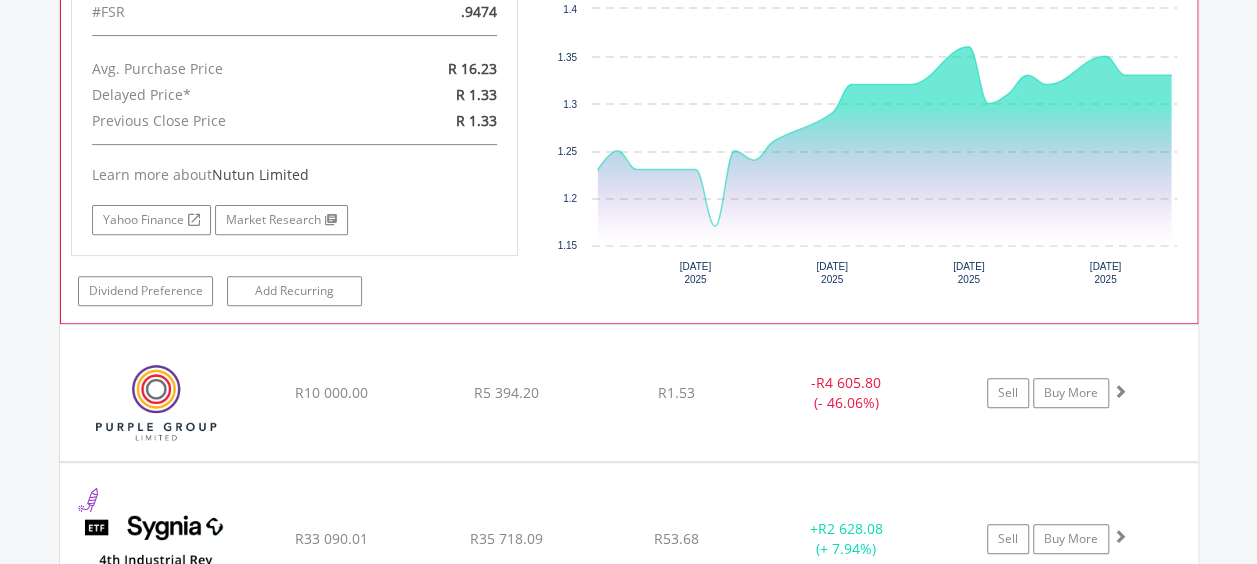 scroll, scrollTop: 4082, scrollLeft: 0, axis: vertical 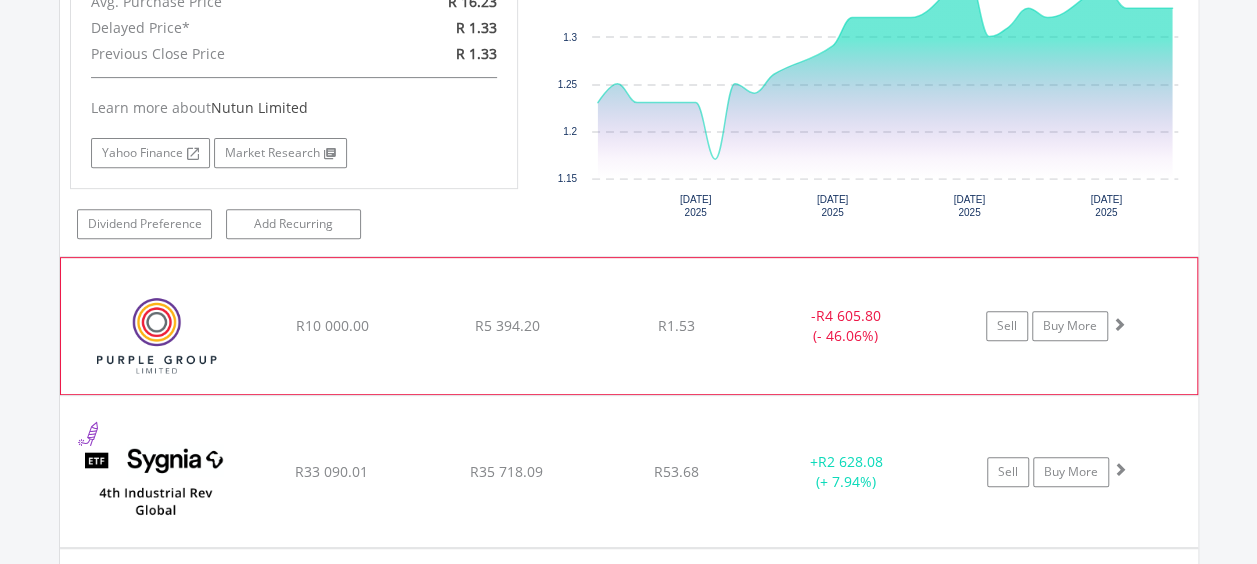 click on "﻿
Purple Group Limited
R10 000.00
R5 394.20
R1.53
-  R4 605.80 (- 46.06%)
Sell
Buy More" at bounding box center [629, -2431] 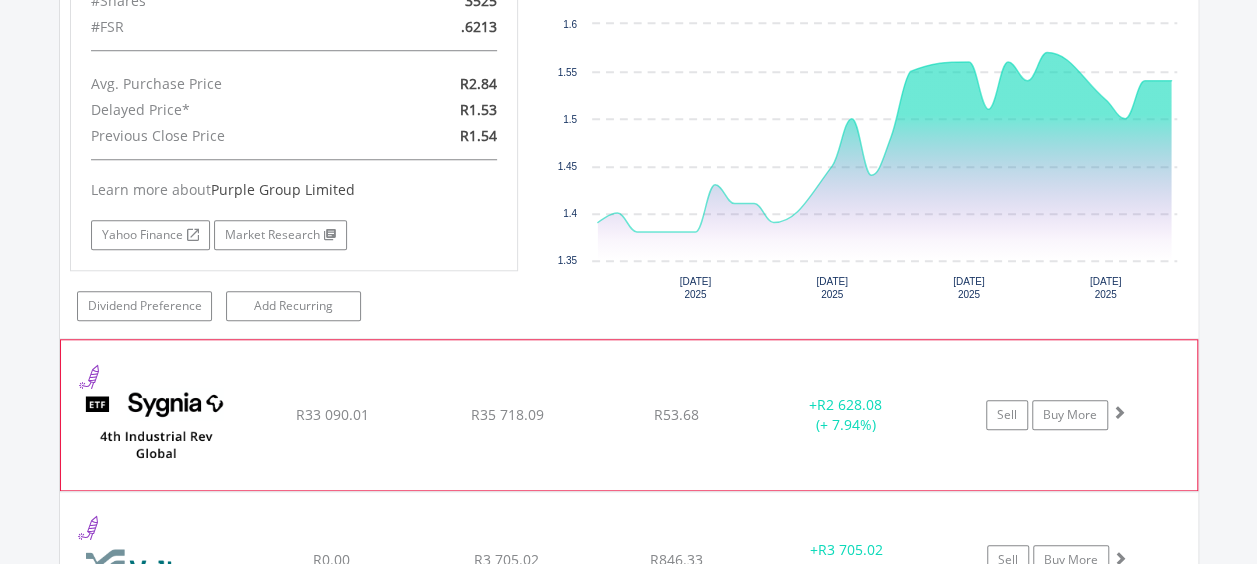 scroll, scrollTop: 4748, scrollLeft: 0, axis: vertical 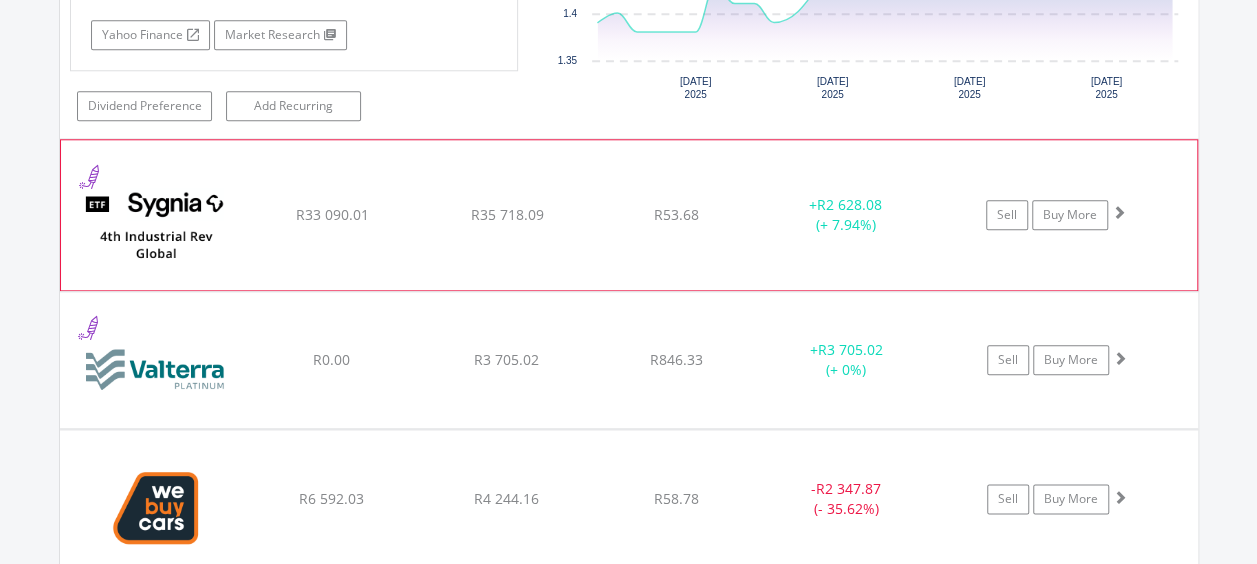click on "﻿
Sygnia Itrix 4th Industrial Rev Global EquityAMETF
R33 090.01
R35 718.09
R53.68
+  R2 628.08 (+ 7.94%)
Sell
Buy More" at bounding box center [629, -3097] 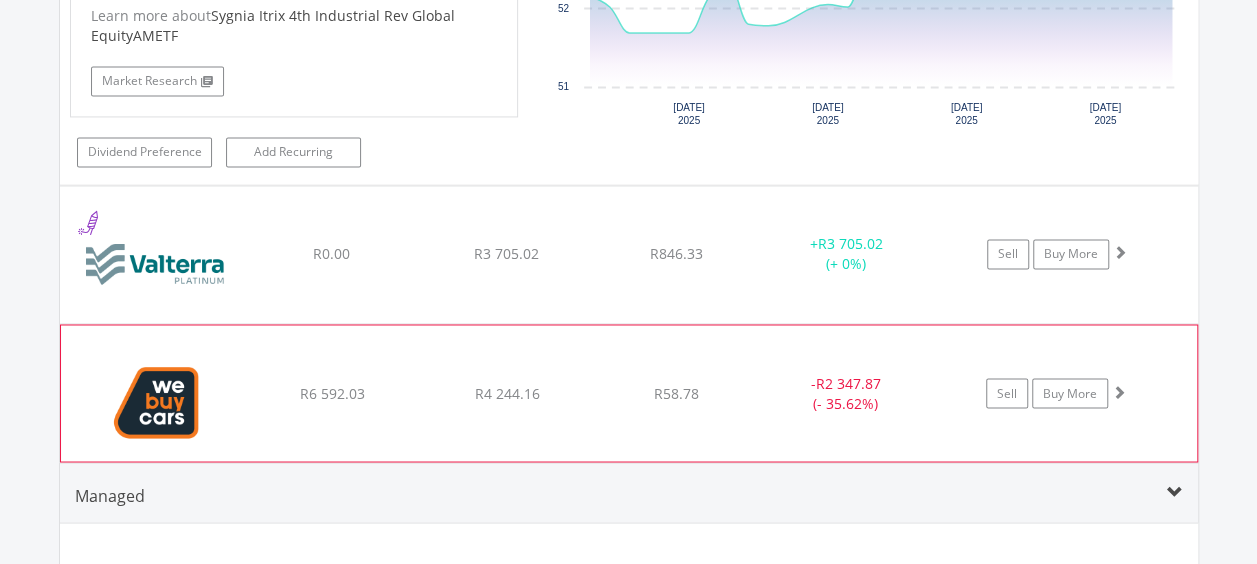 scroll, scrollTop: 5348, scrollLeft: 0, axis: vertical 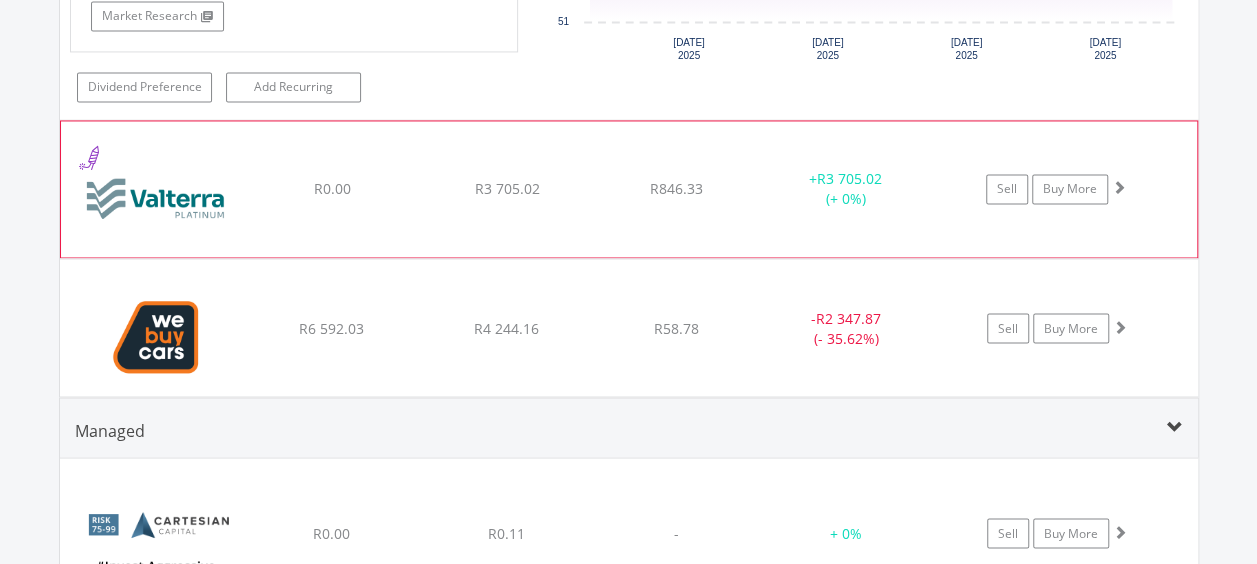 click on "﻿
Valterra Platinum Limited
R0.00
R3 705.02
R846.33
+  R3 705.02 (+ 0%)
Sell
Buy More" at bounding box center [629, -3697] 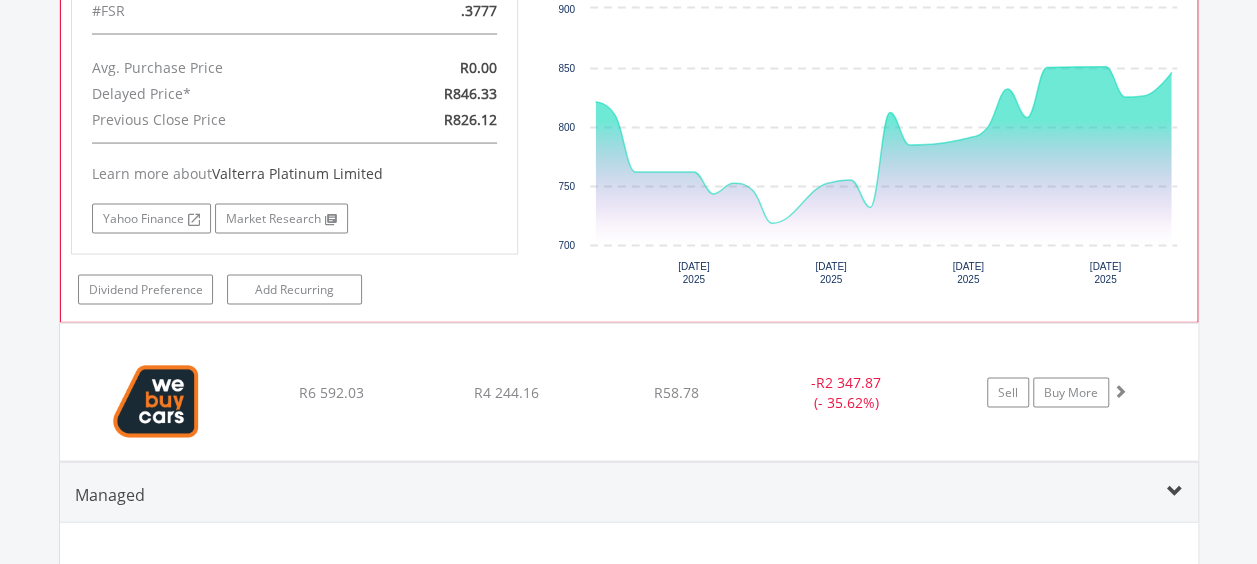 scroll, scrollTop: 5748, scrollLeft: 0, axis: vertical 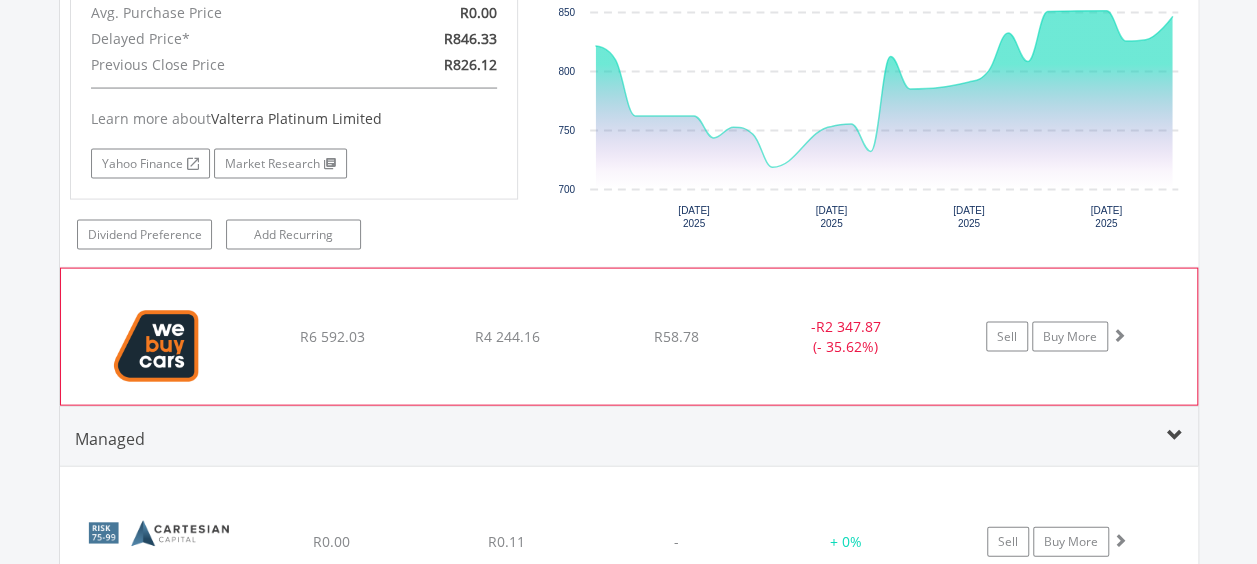click on "﻿
WeBuyCars Holdings Ltd
R6 592.03
R4 244.16
R58.78
-  R2 347.87 (- 35.62%)
Sell
Buy More" at bounding box center (629, -4097) 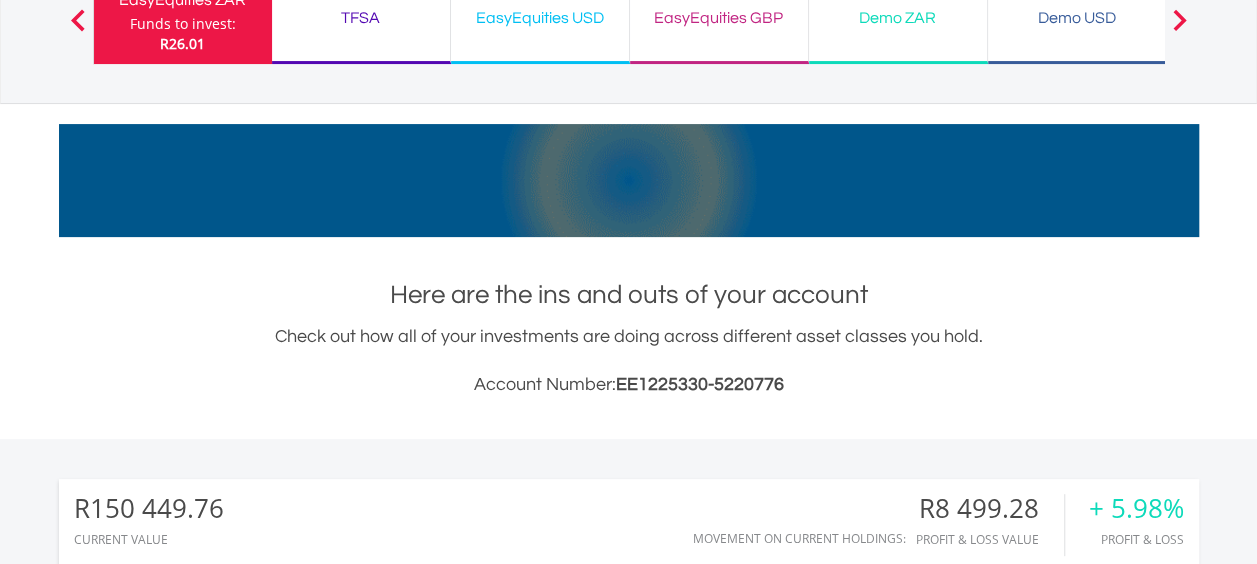 scroll, scrollTop: 148, scrollLeft: 0, axis: vertical 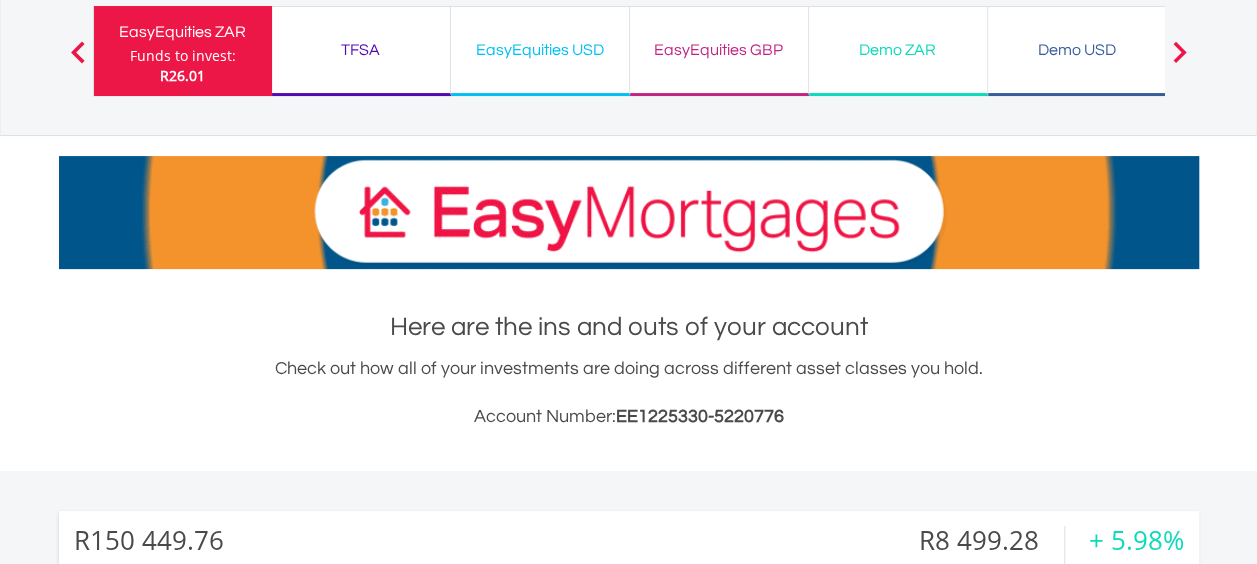click on "EasyEquities GBP" at bounding box center [719, 50] 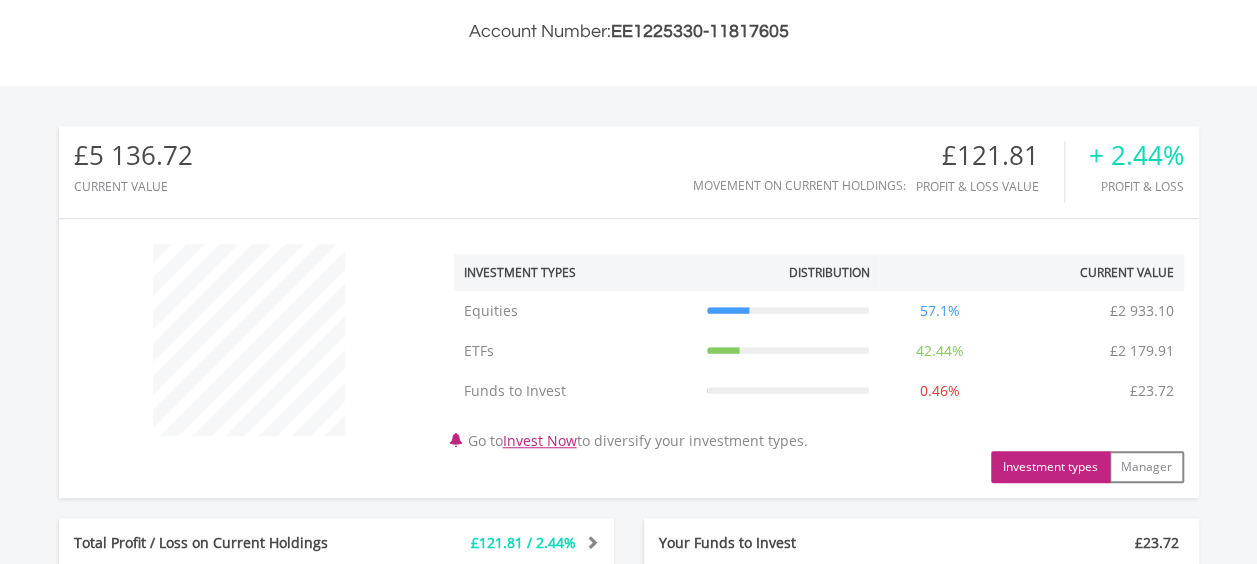 scroll, scrollTop: 616, scrollLeft: 0, axis: vertical 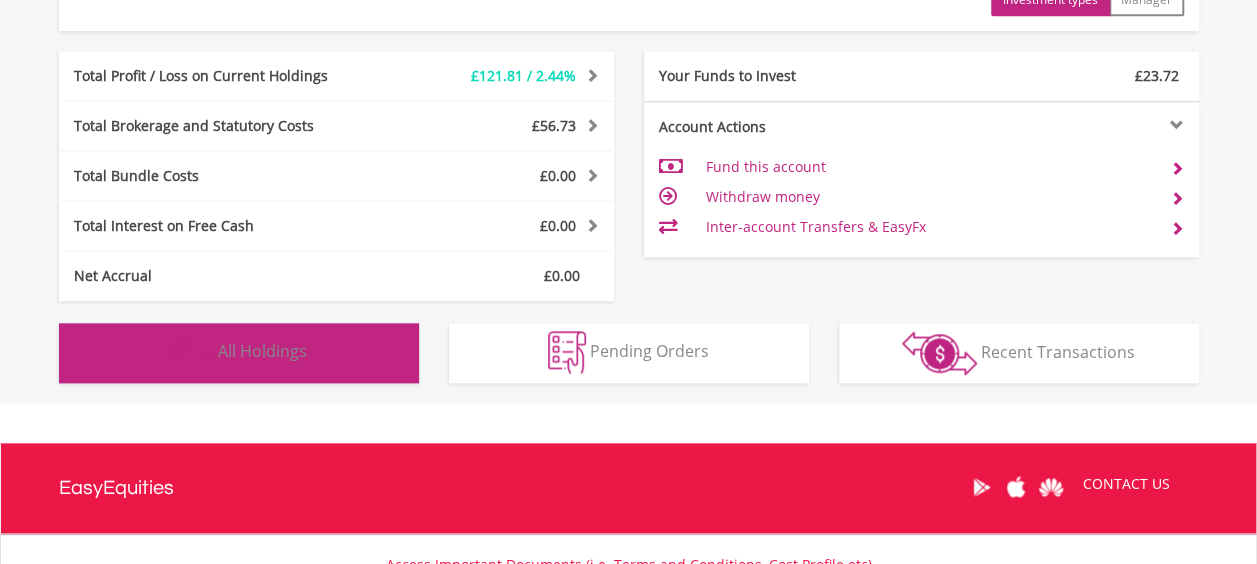click on "Holdings
All Holdings" at bounding box center [239, 353] 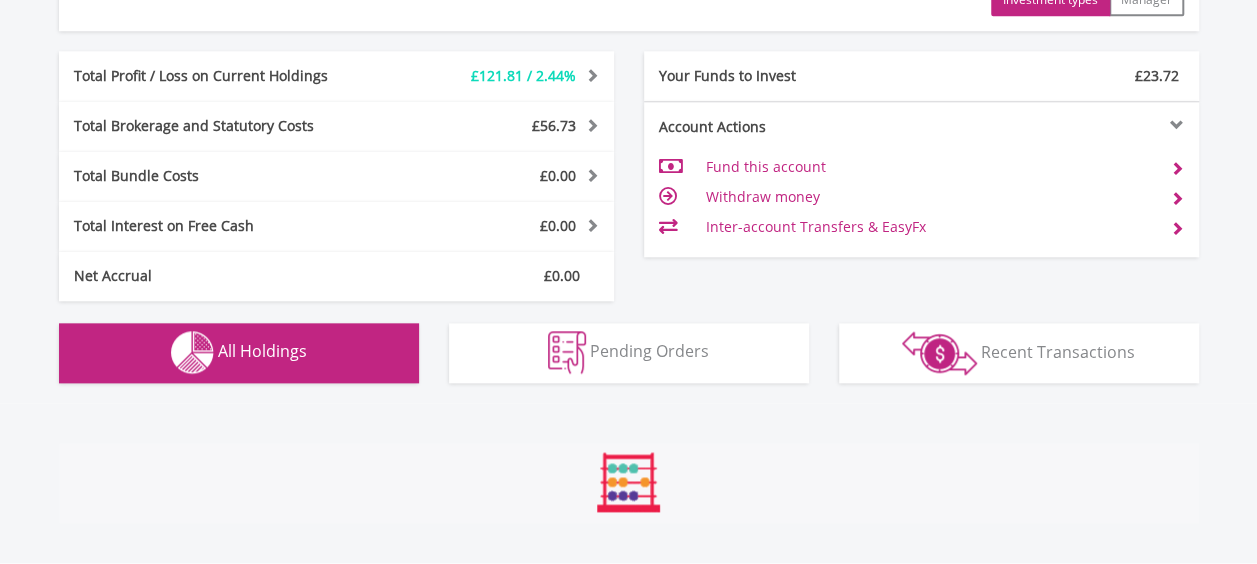 scroll, scrollTop: 1442, scrollLeft: 0, axis: vertical 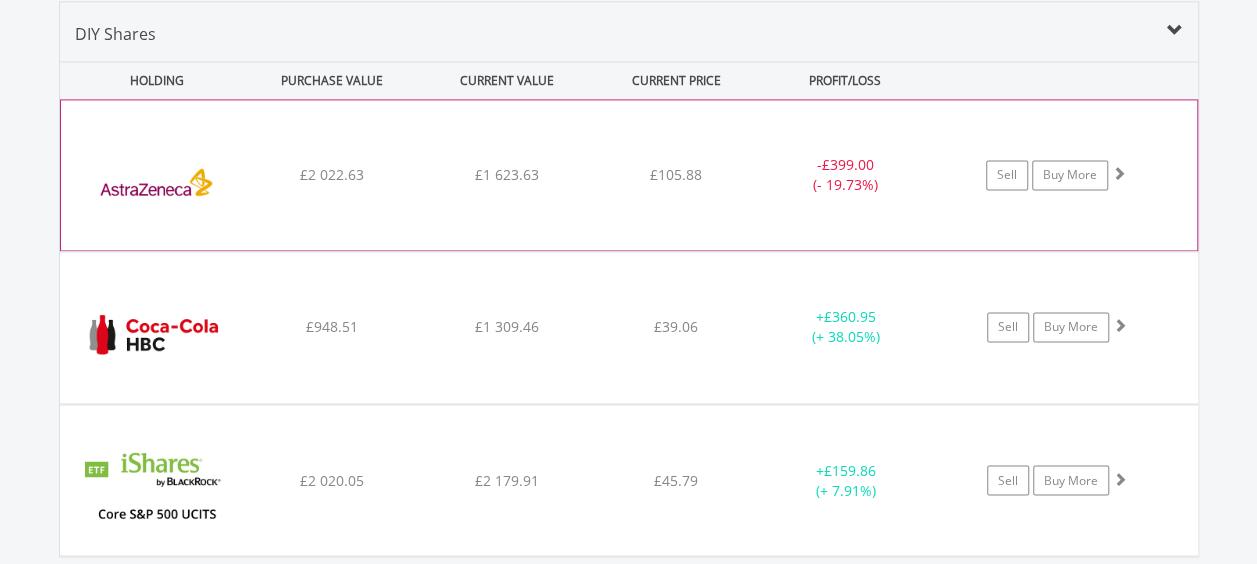 click on "£1 623.63" at bounding box center (507, 175) 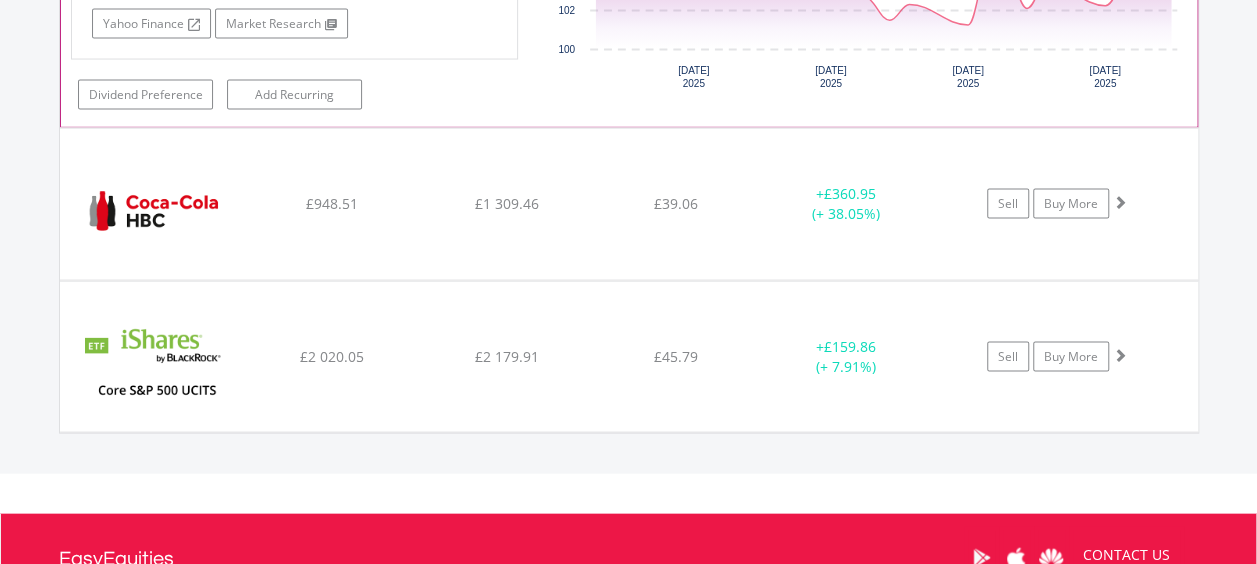 scroll, scrollTop: 1975, scrollLeft: 0, axis: vertical 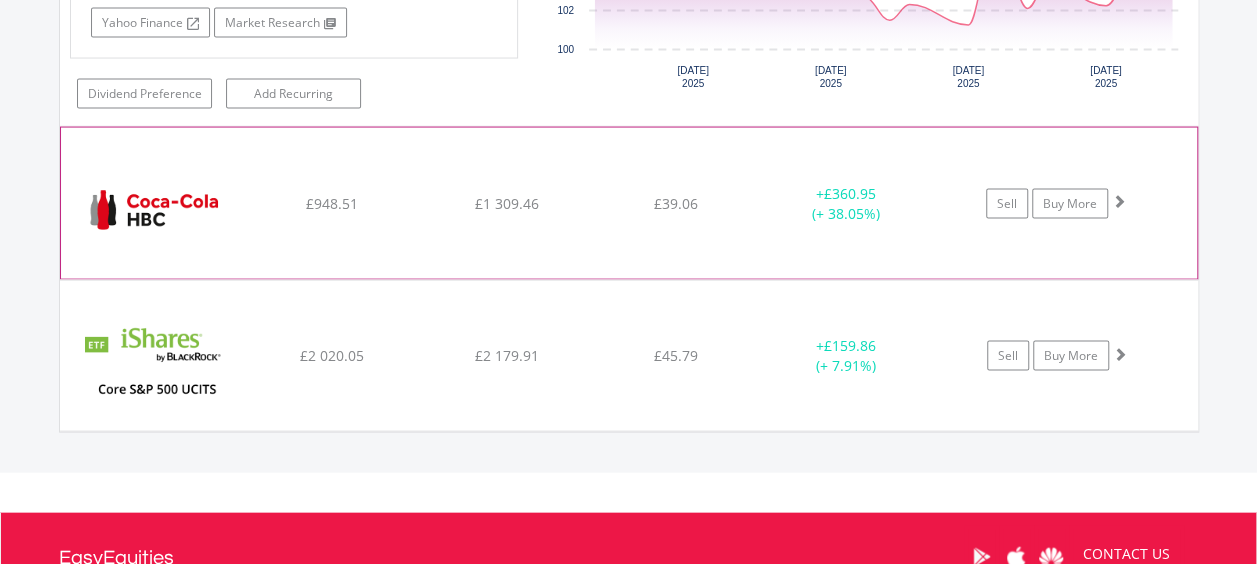 click on "﻿
Coca-Cola HBC AG
£948.51
£1 309.46
£39.06
+  £360.95 (+ 38.05%)
Sell
Buy More" at bounding box center (629, -358) 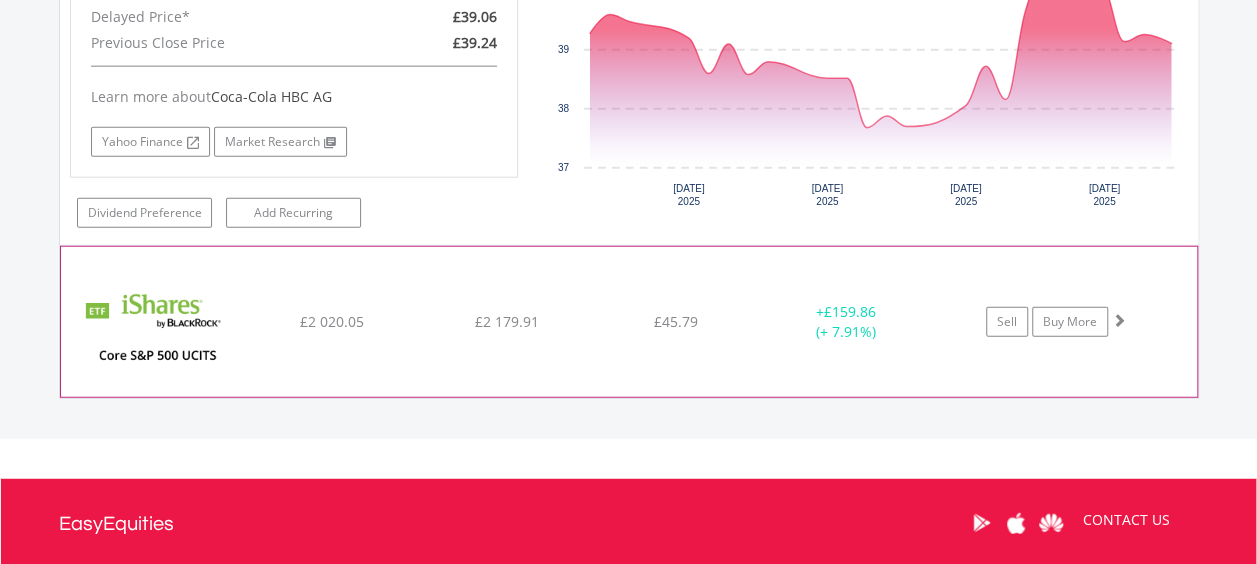 scroll, scrollTop: 2442, scrollLeft: 0, axis: vertical 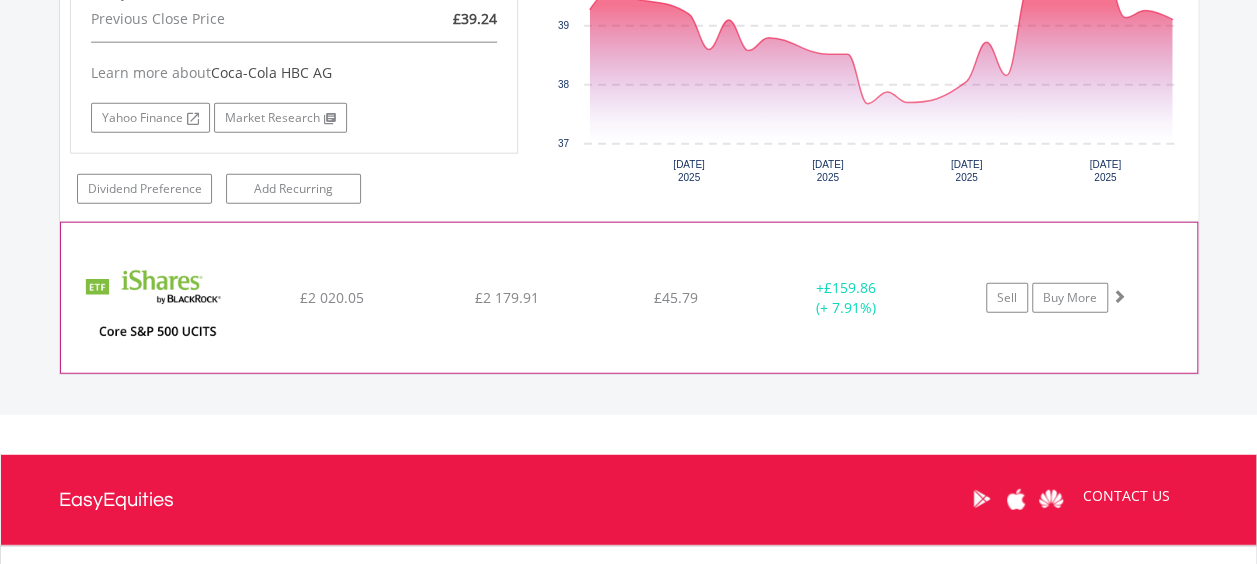 click on "﻿
iShares Core S&P 500 UCITS ETF USD Dist
£2 020.05
£2 179.91
£45.79
+  £159.86 (+ 7.91%)
Sell
Buy More" at bounding box center (629, -825) 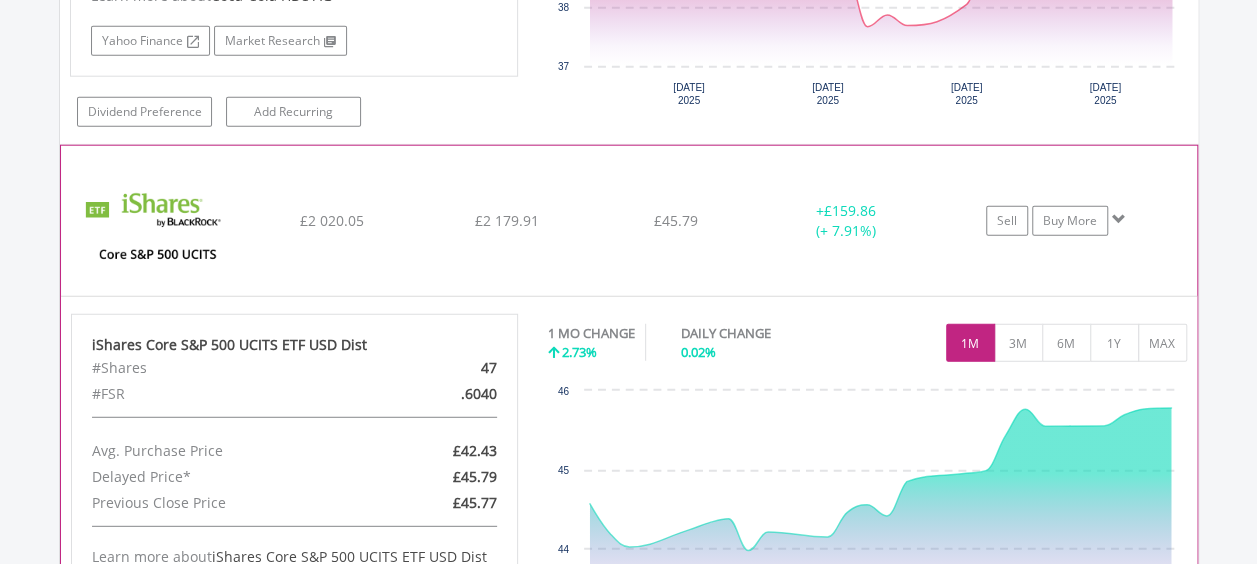 scroll, scrollTop: 2308, scrollLeft: 0, axis: vertical 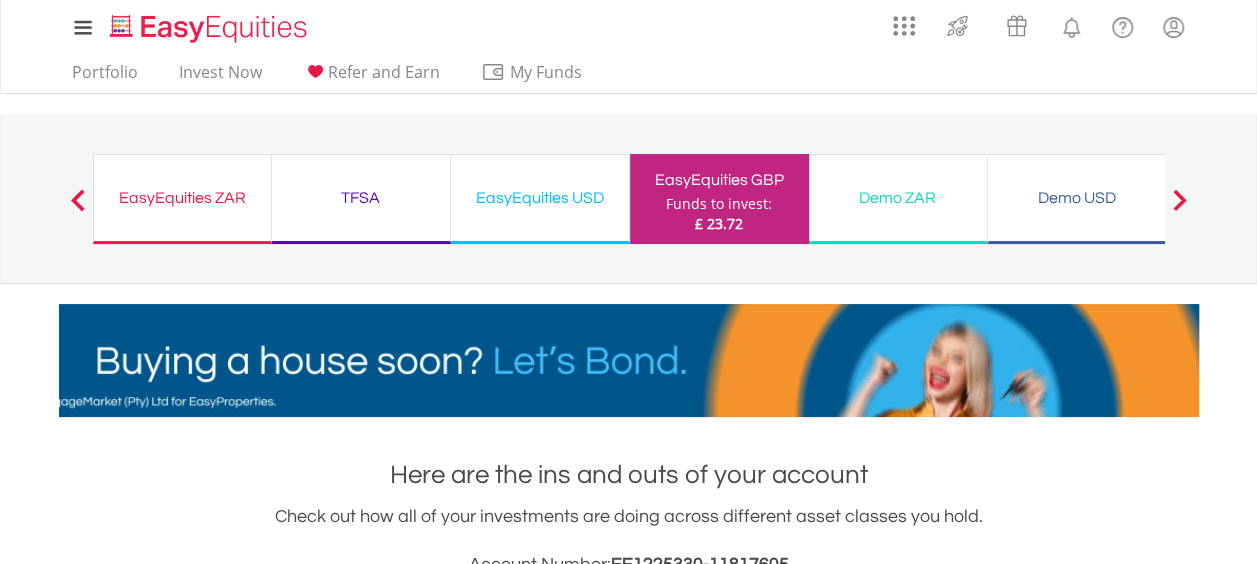 click on "EasyEquities USD" at bounding box center [540, 198] 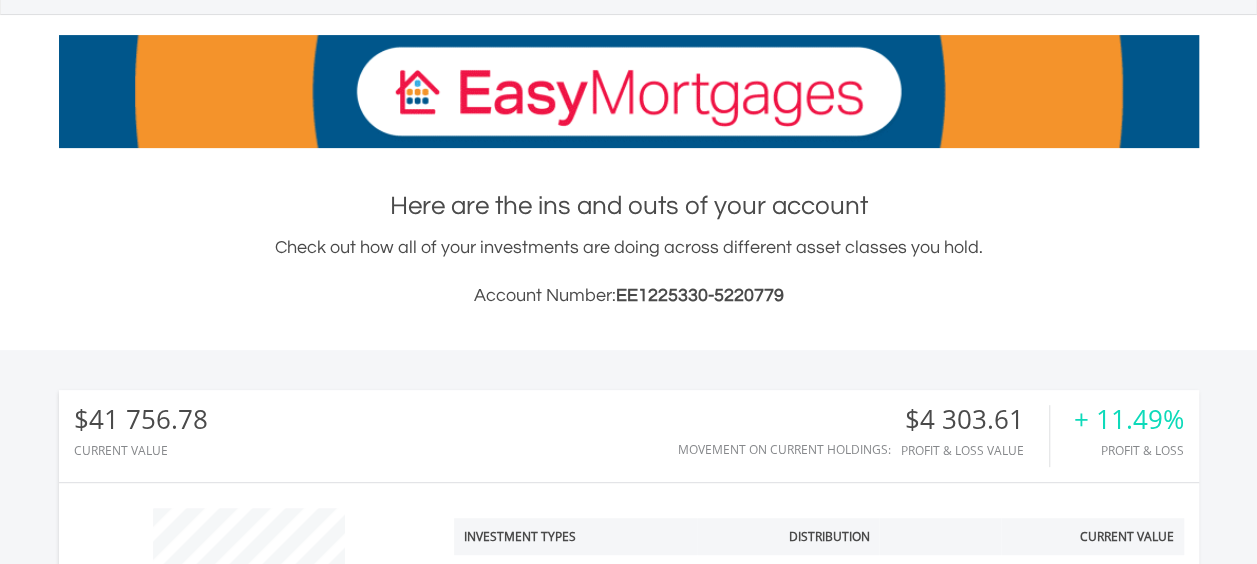 scroll, scrollTop: 400, scrollLeft: 0, axis: vertical 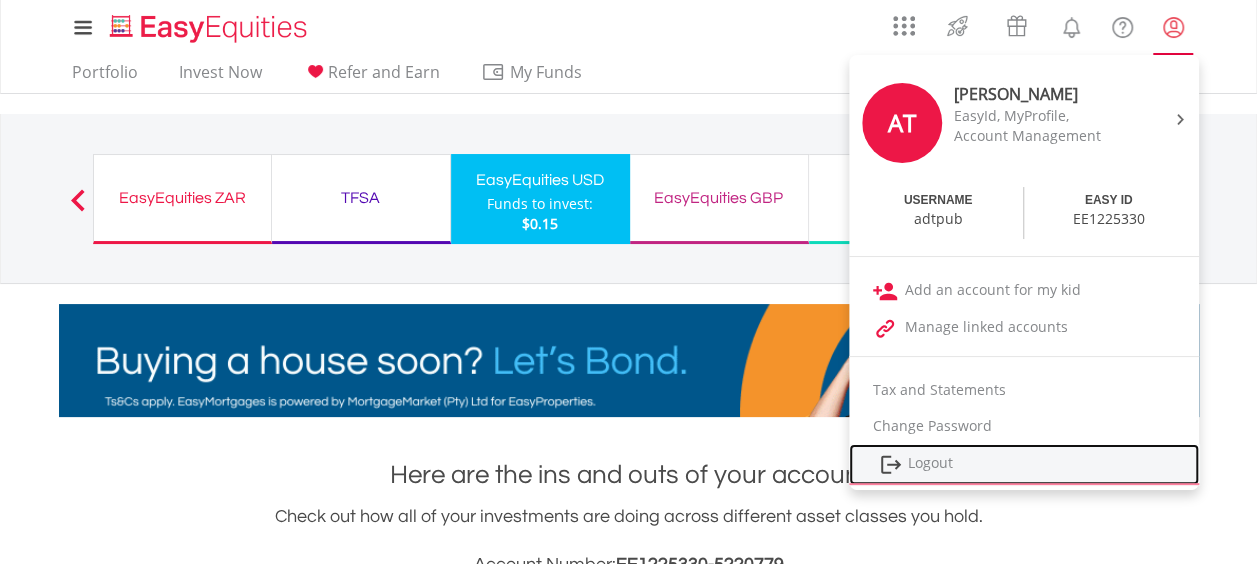 click on "Logout" at bounding box center [1024, 464] 